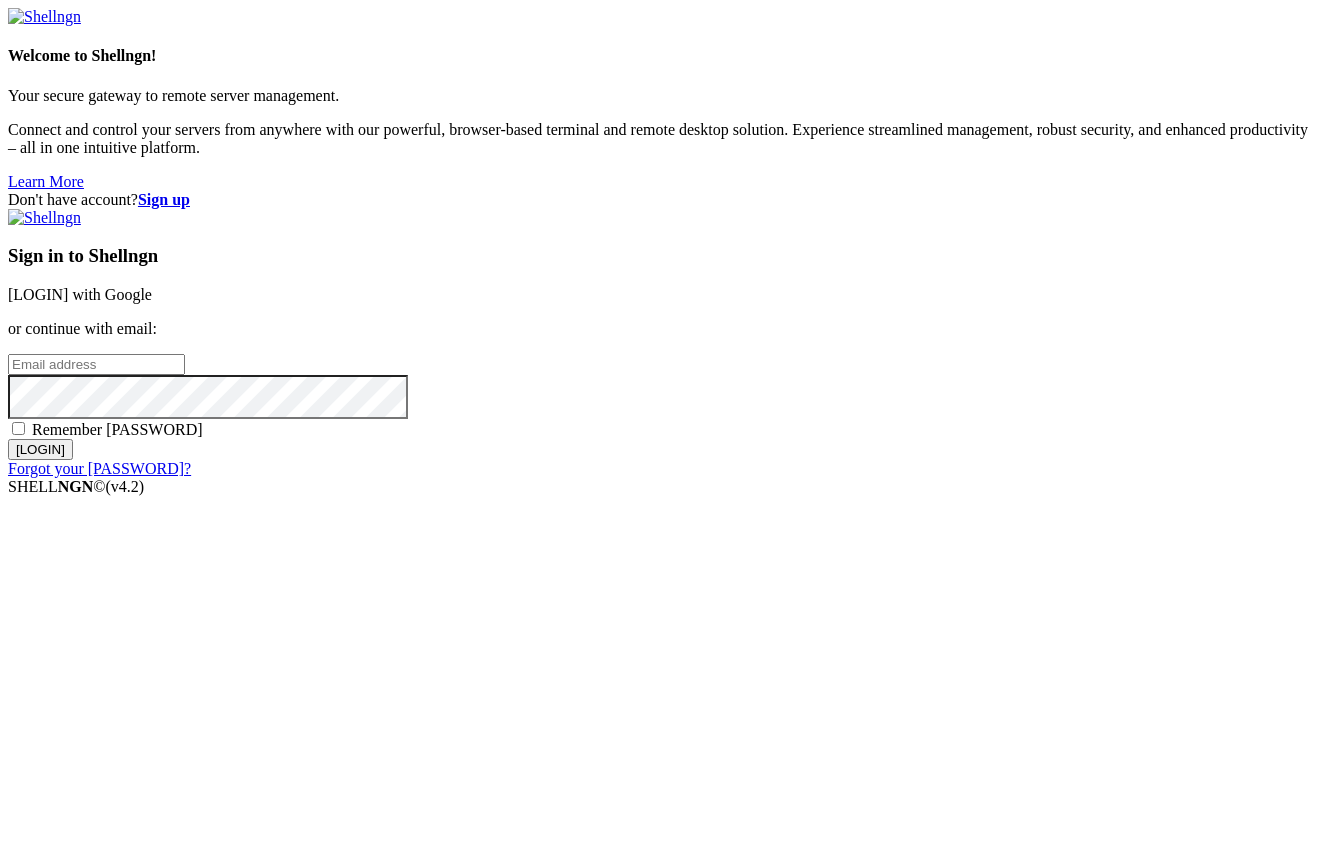 scroll, scrollTop: 0, scrollLeft: 0, axis: both 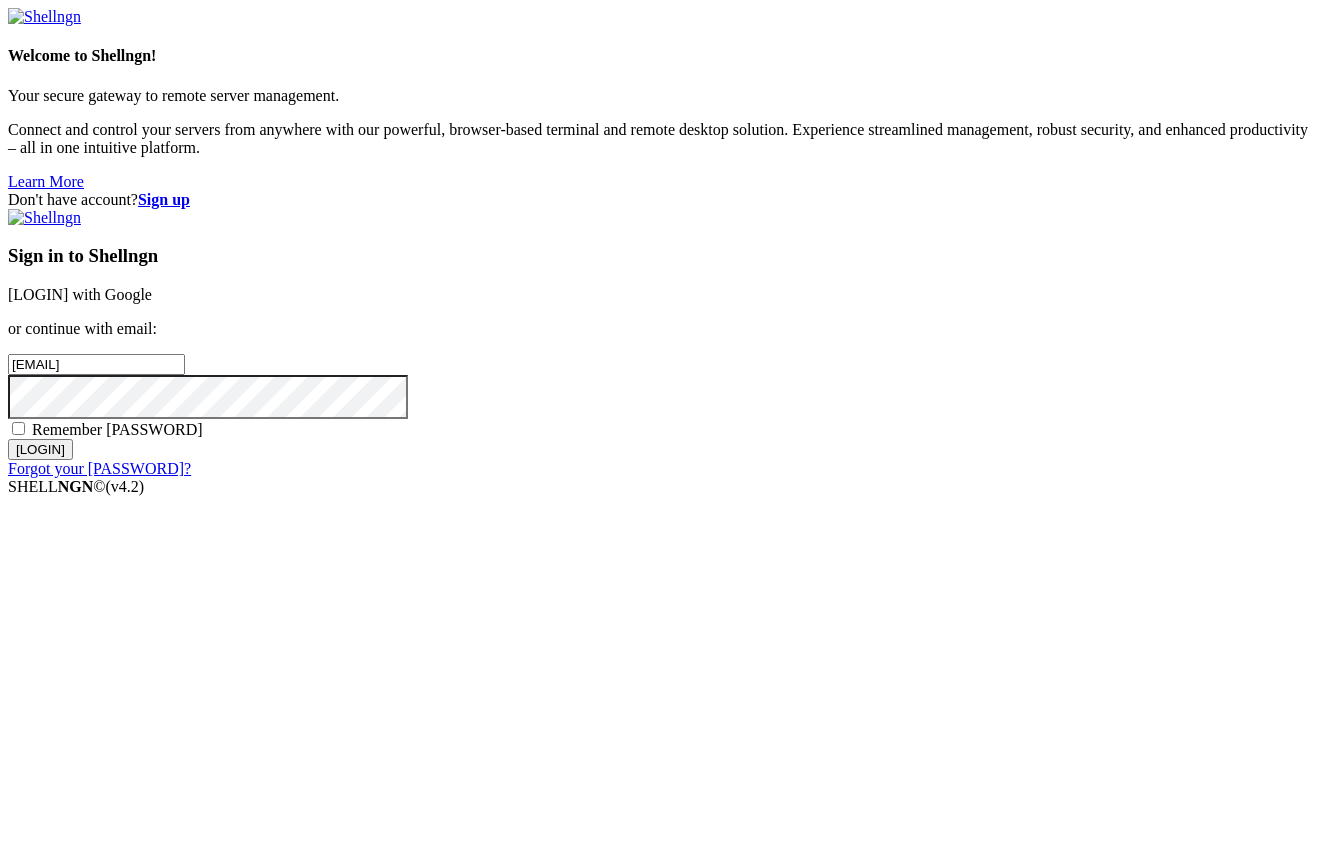 type on "[EMAIL]" 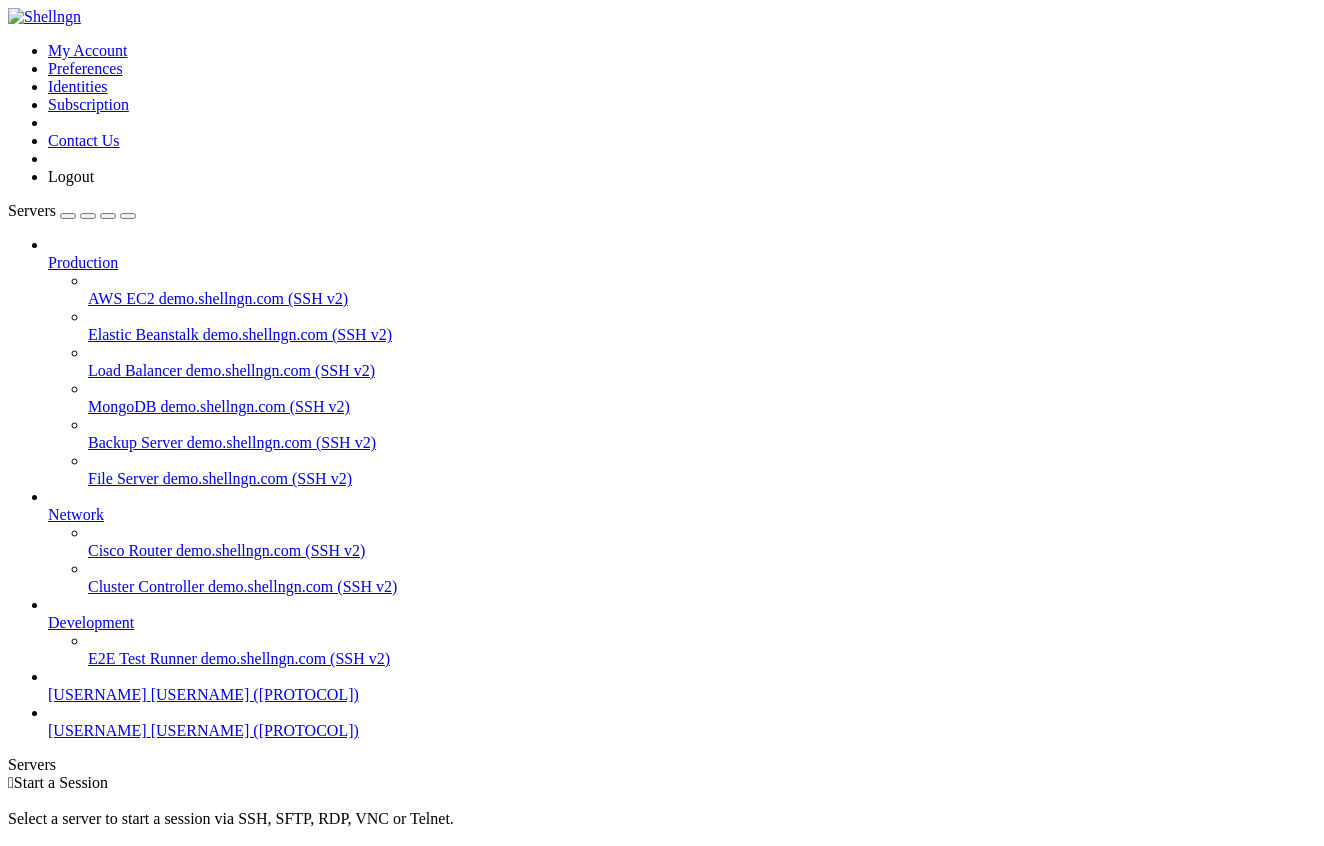 click on "[USERNAME]" at bounding box center (97, 694) 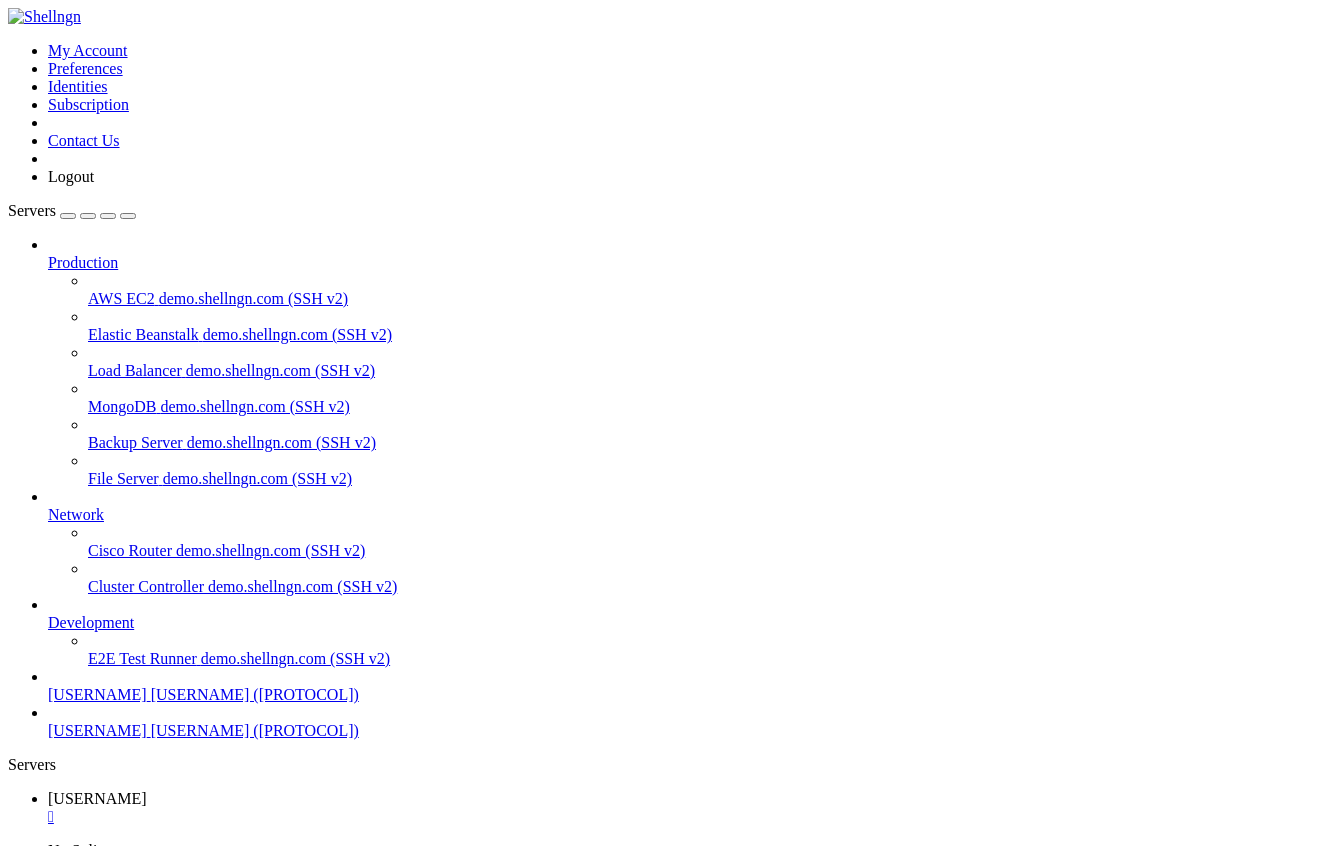 scroll, scrollTop: 0, scrollLeft: 0, axis: both 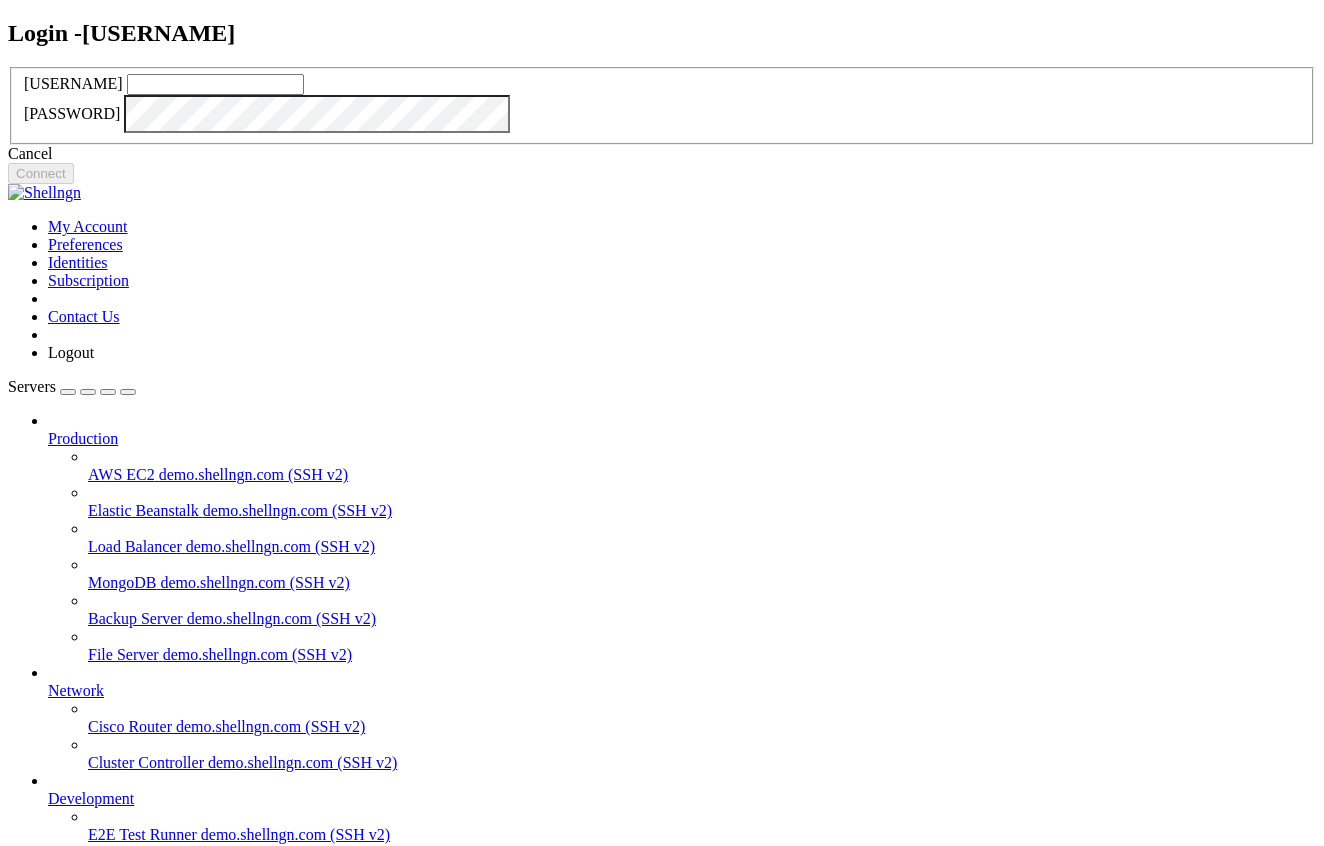 click on "[USERNAME]
[PASSWORD]
Cancel
Connect" at bounding box center [662, 102] 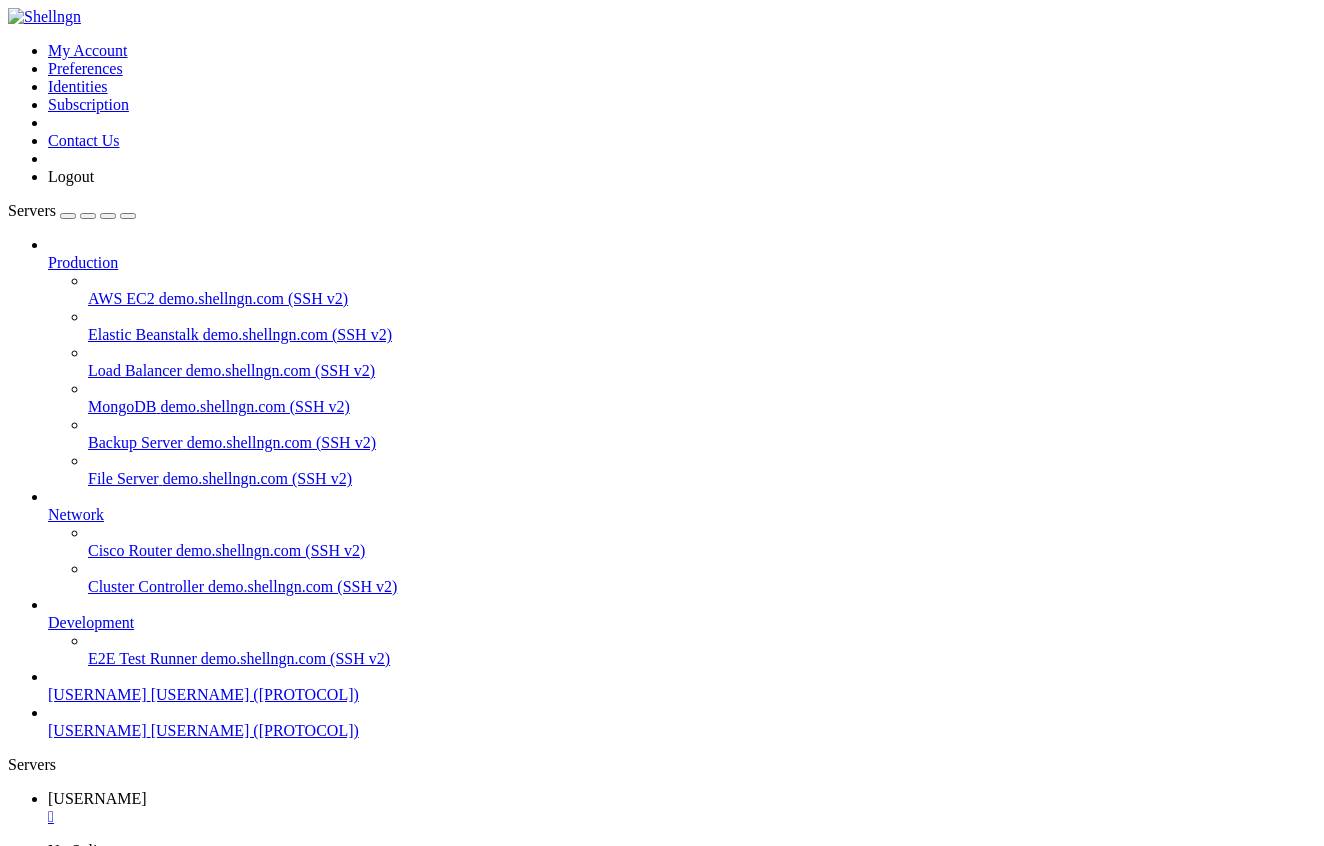 click on "Connection Closed Reconnect Wrong or missing login information" at bounding box center [662, 1194] 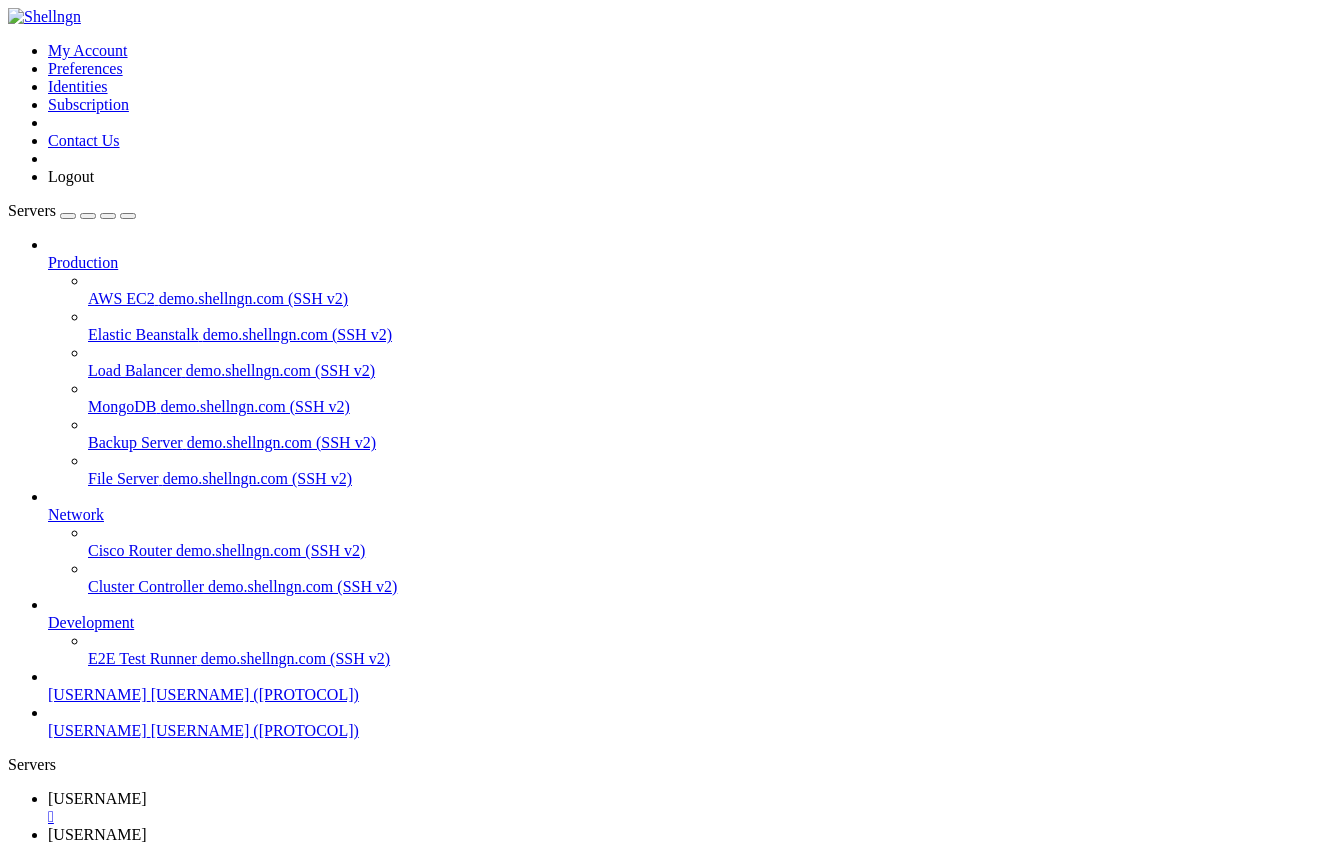 scroll, scrollTop: 0, scrollLeft: 0, axis: both 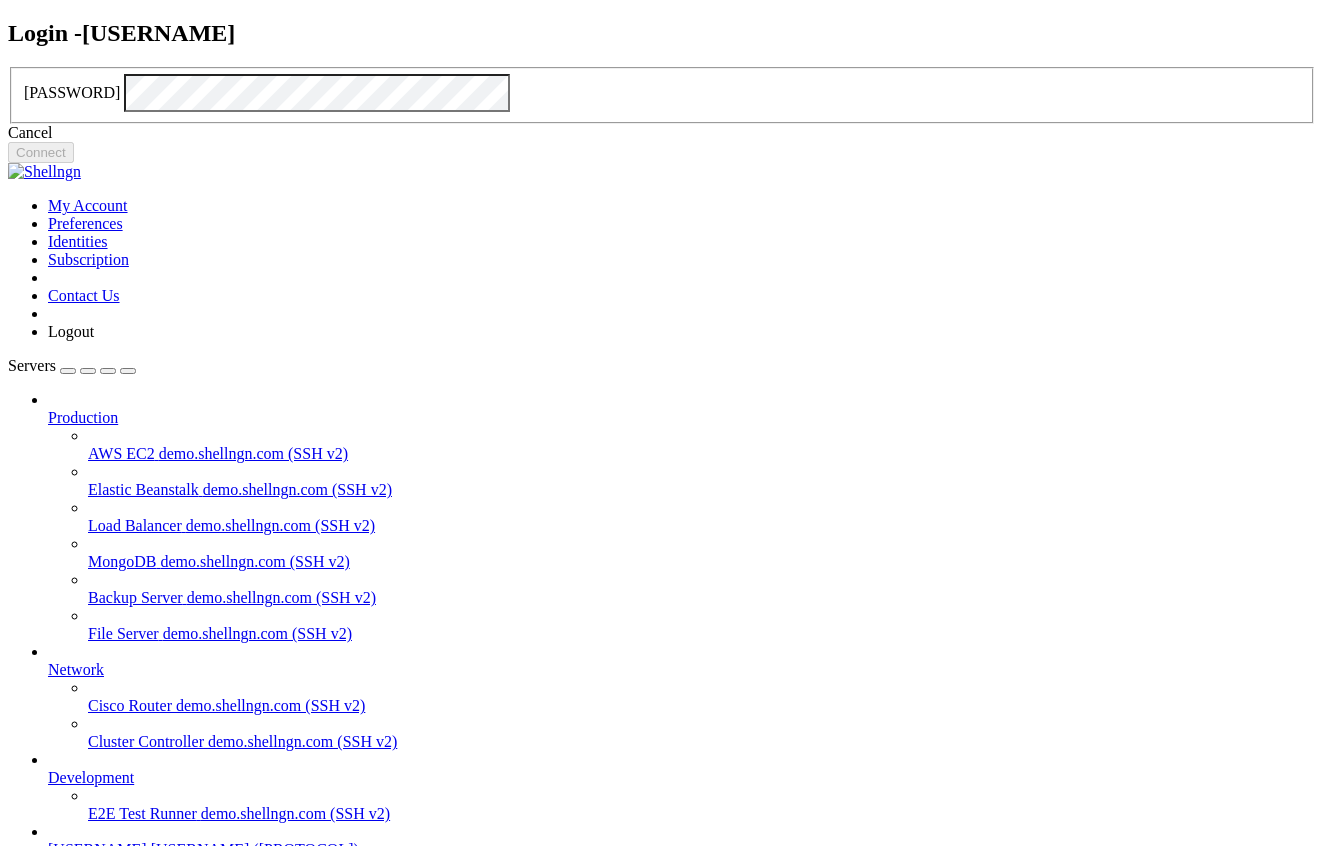 click on "Cancel
Connect" at bounding box center [662, 143] 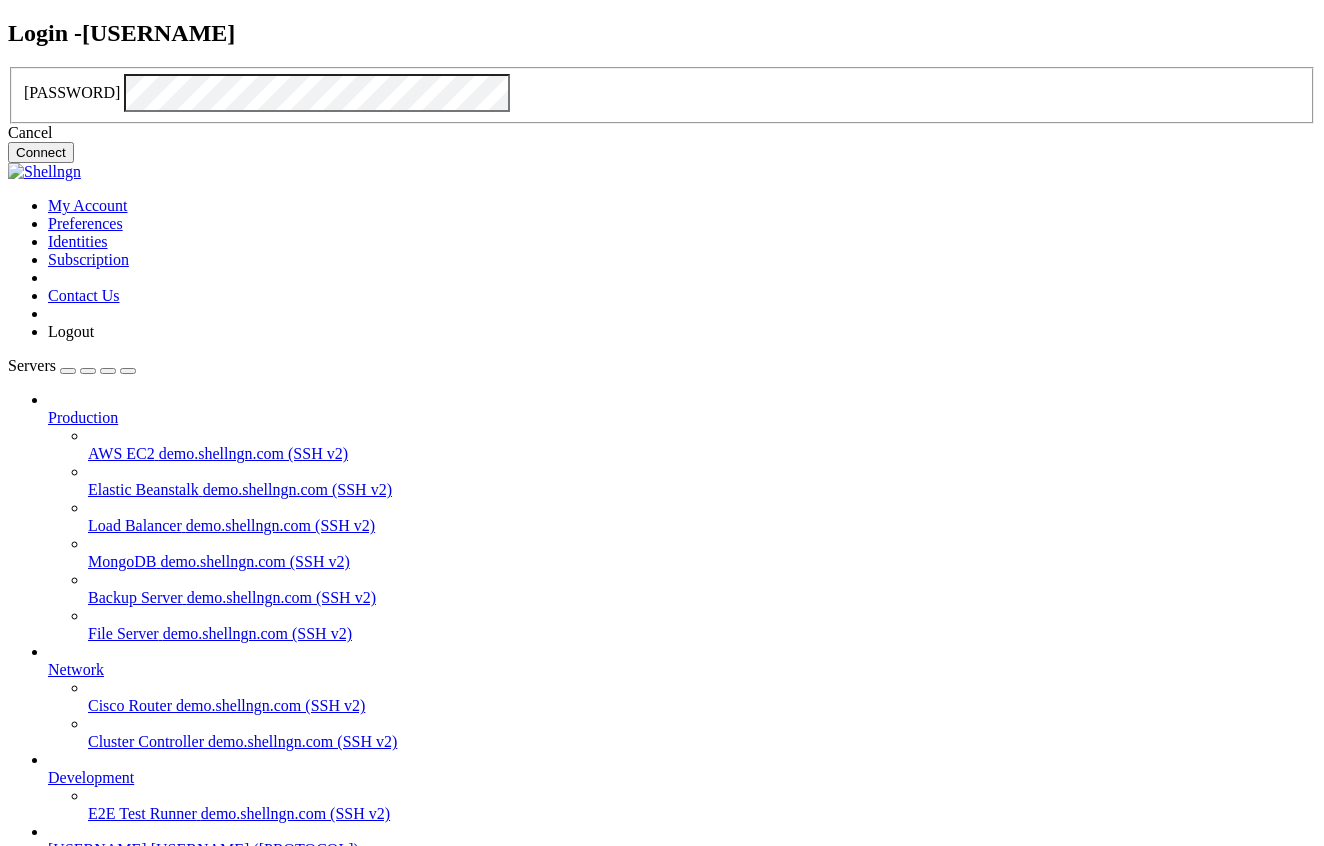 click on "Connect" at bounding box center [41, 152] 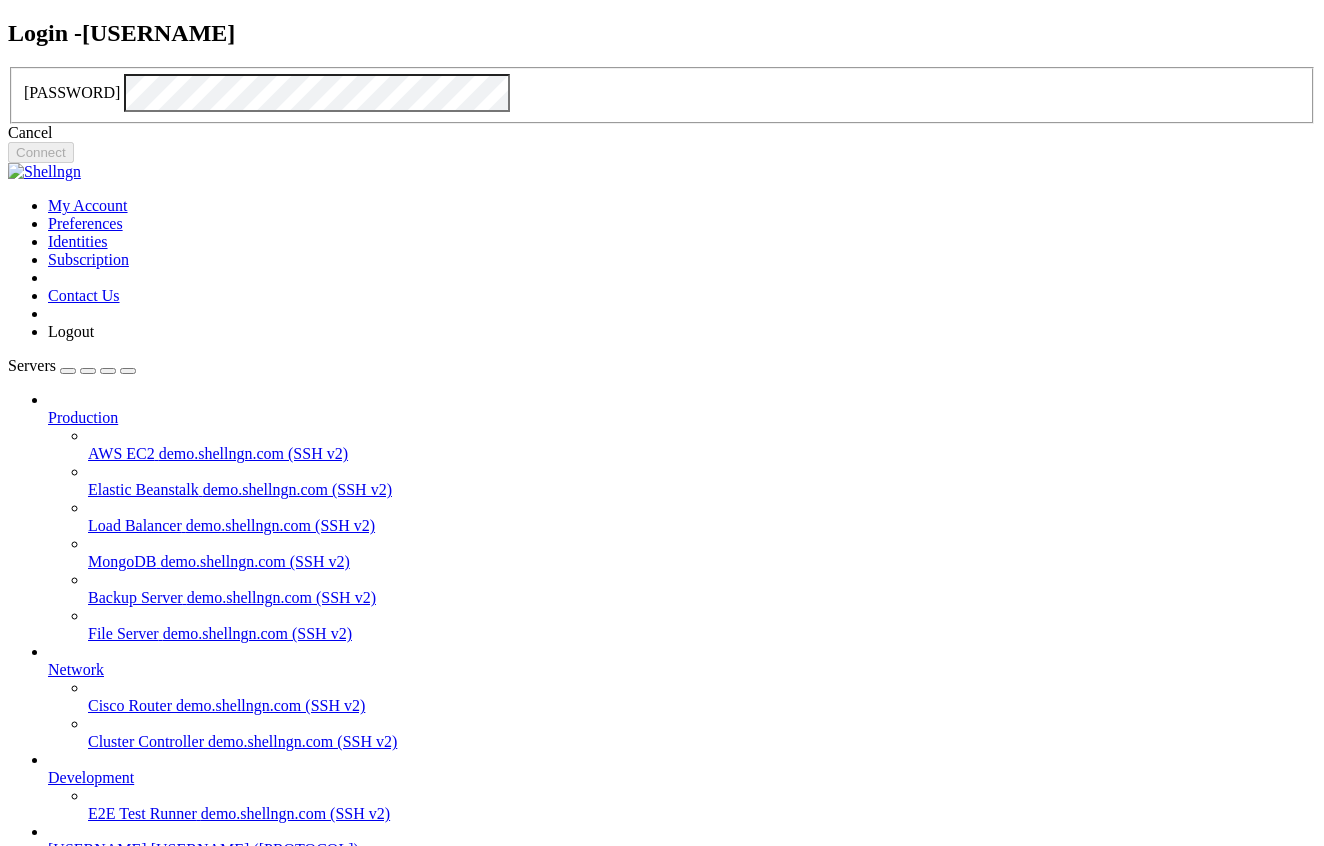 click on "Cancel" at bounding box center (662, 133) 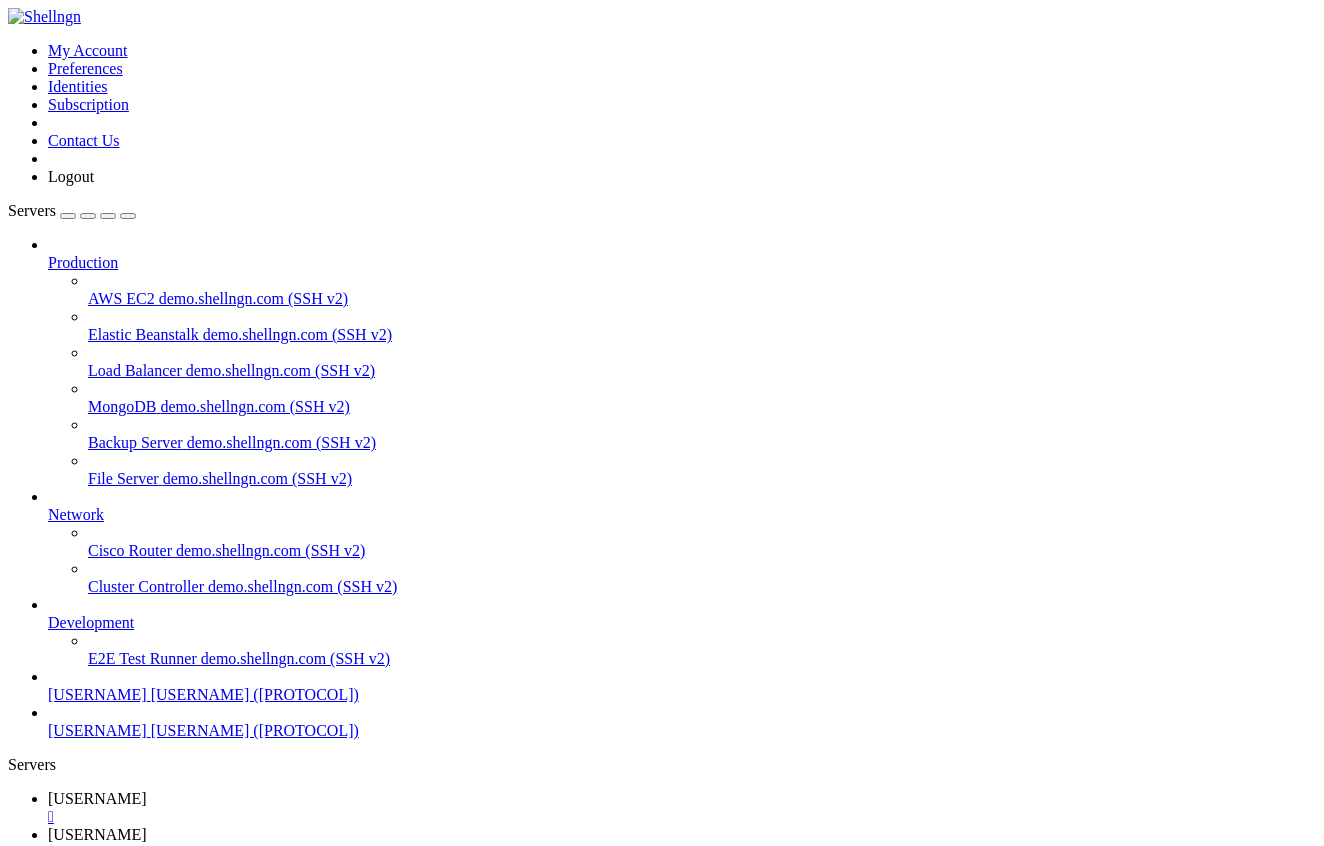 click on "demo.shellngn.com (SSH v2)" at bounding box center (280, 370) 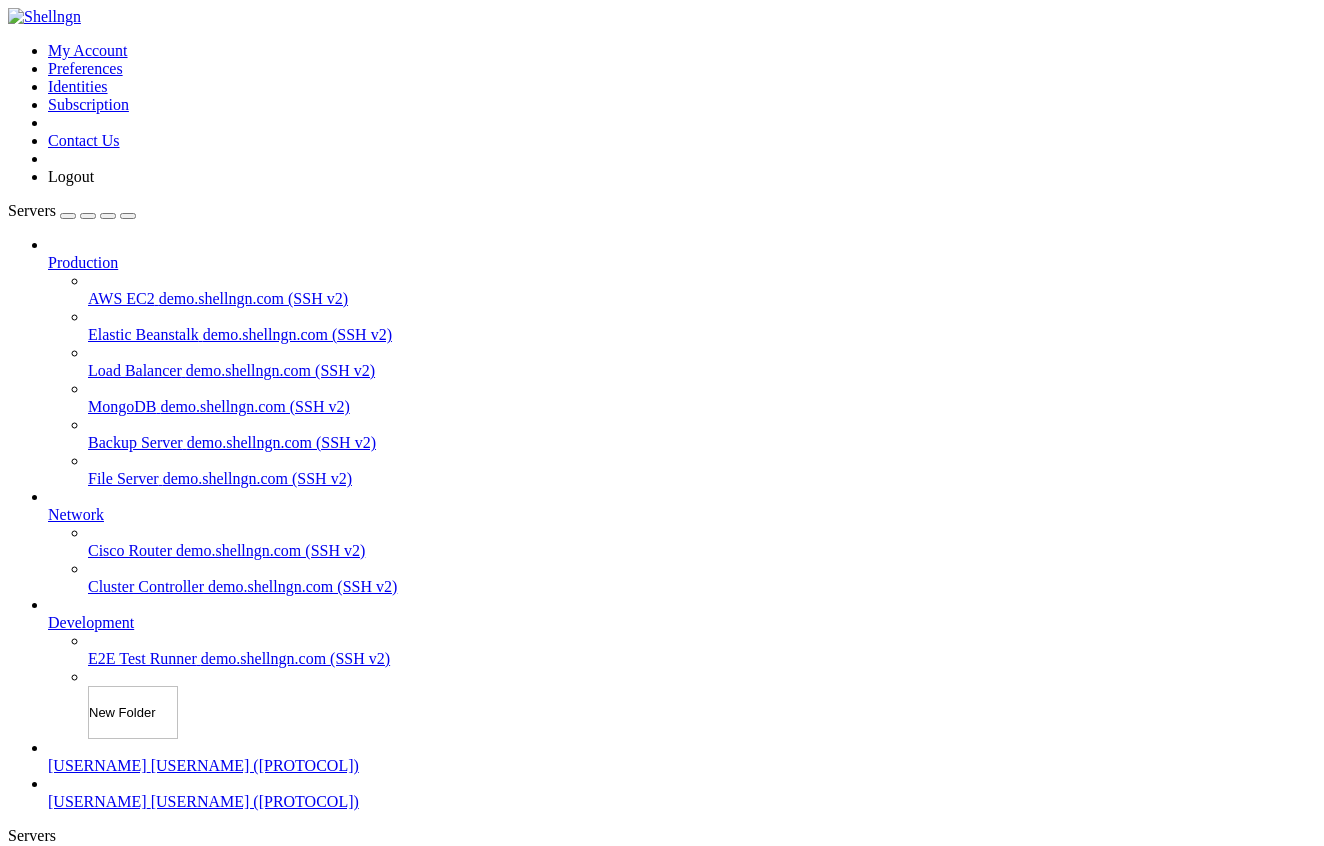 click on "Servers
Production   AWS EC2
demo.shellngn.com (SSH v2)
Elastic Beanstalk
demo.shellngn.com (SSH v2)
Load Balancer
demo.shellngn.com (SSH v2)
MongoDB
demo.shellngn.com (SSH v2)
Backup Server
demo.shellngn.com (SSH v2)
File Server
demo.shellngn.com (SSH v2)" at bounding box center (662, 506) 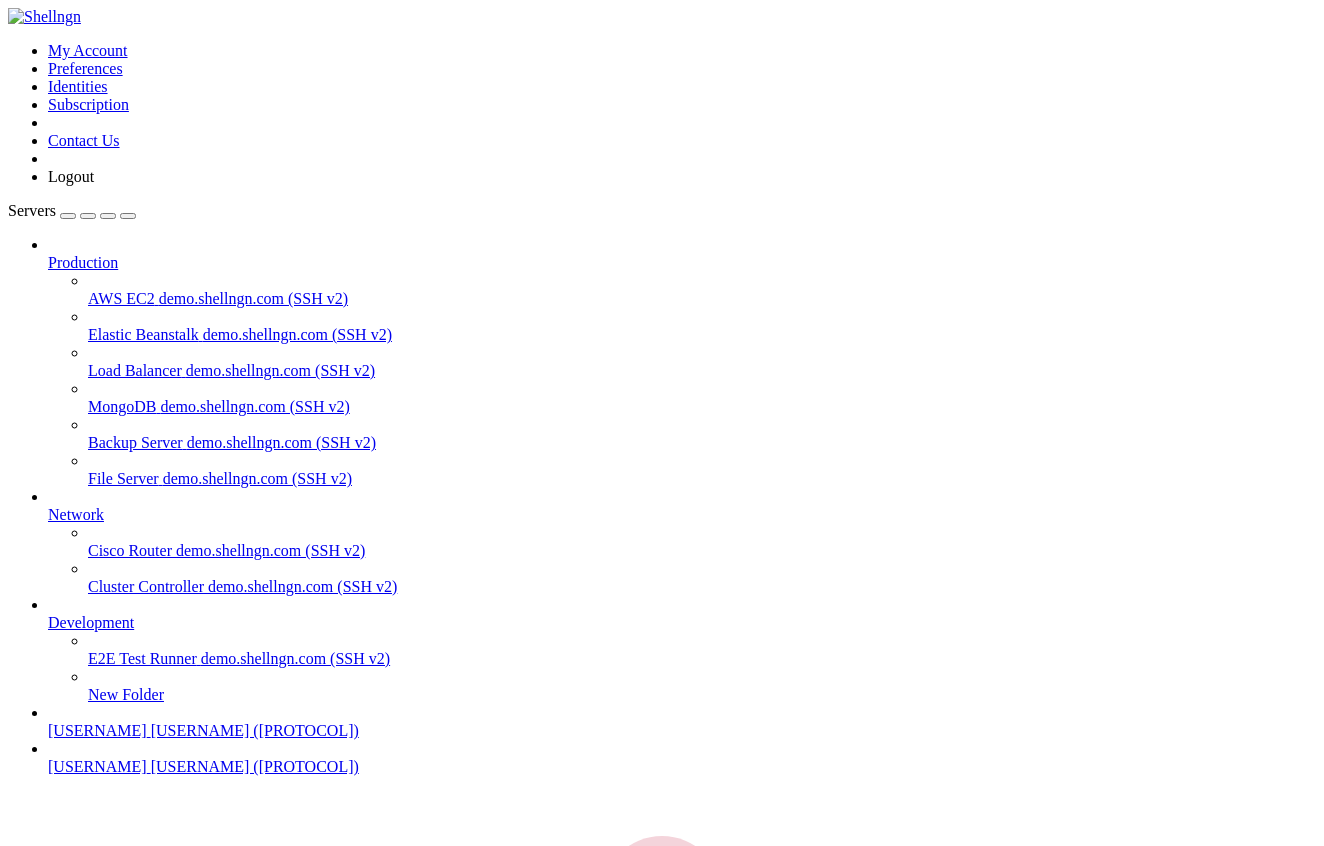 click on "Loading..." at bounding box center (662, 897) 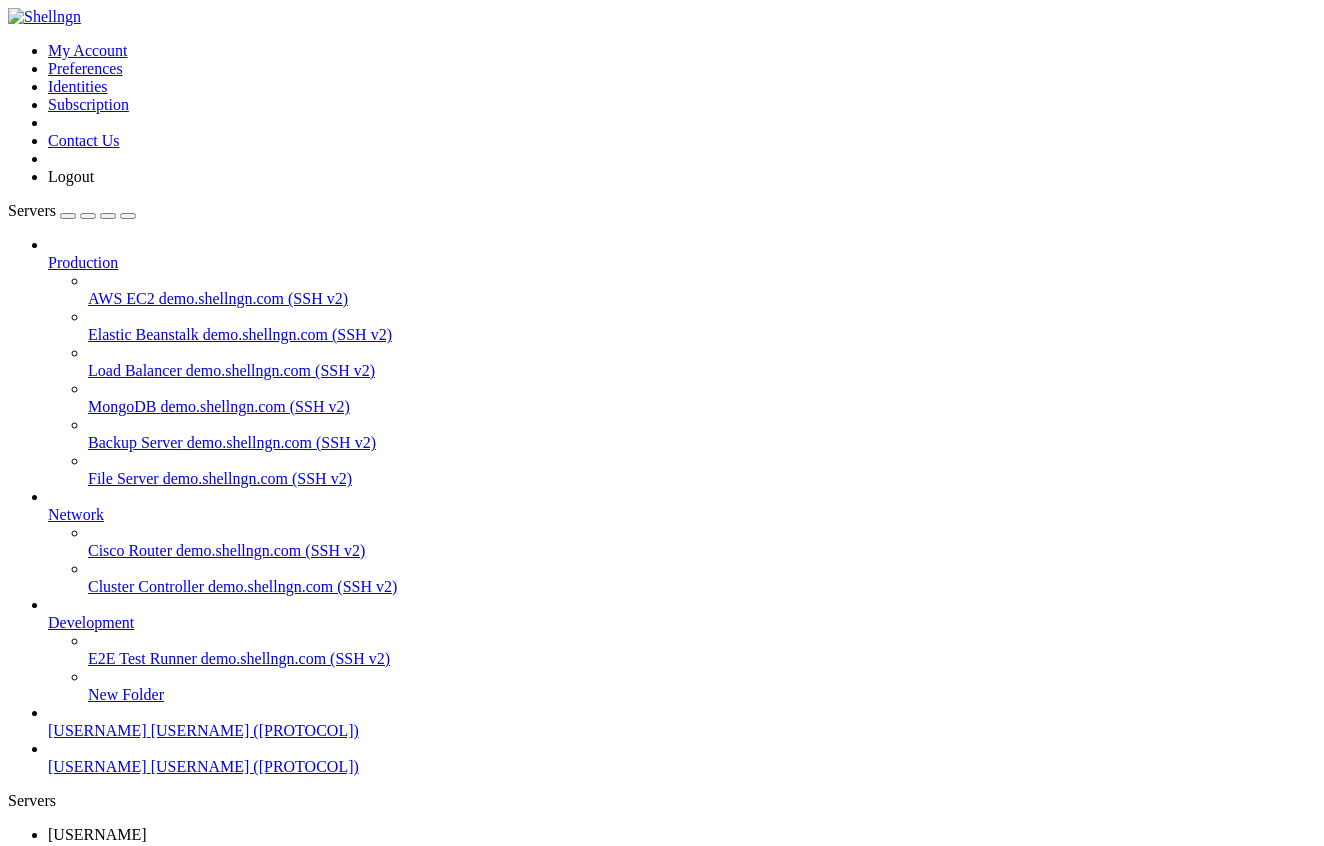 click at bounding box center [108, 216] 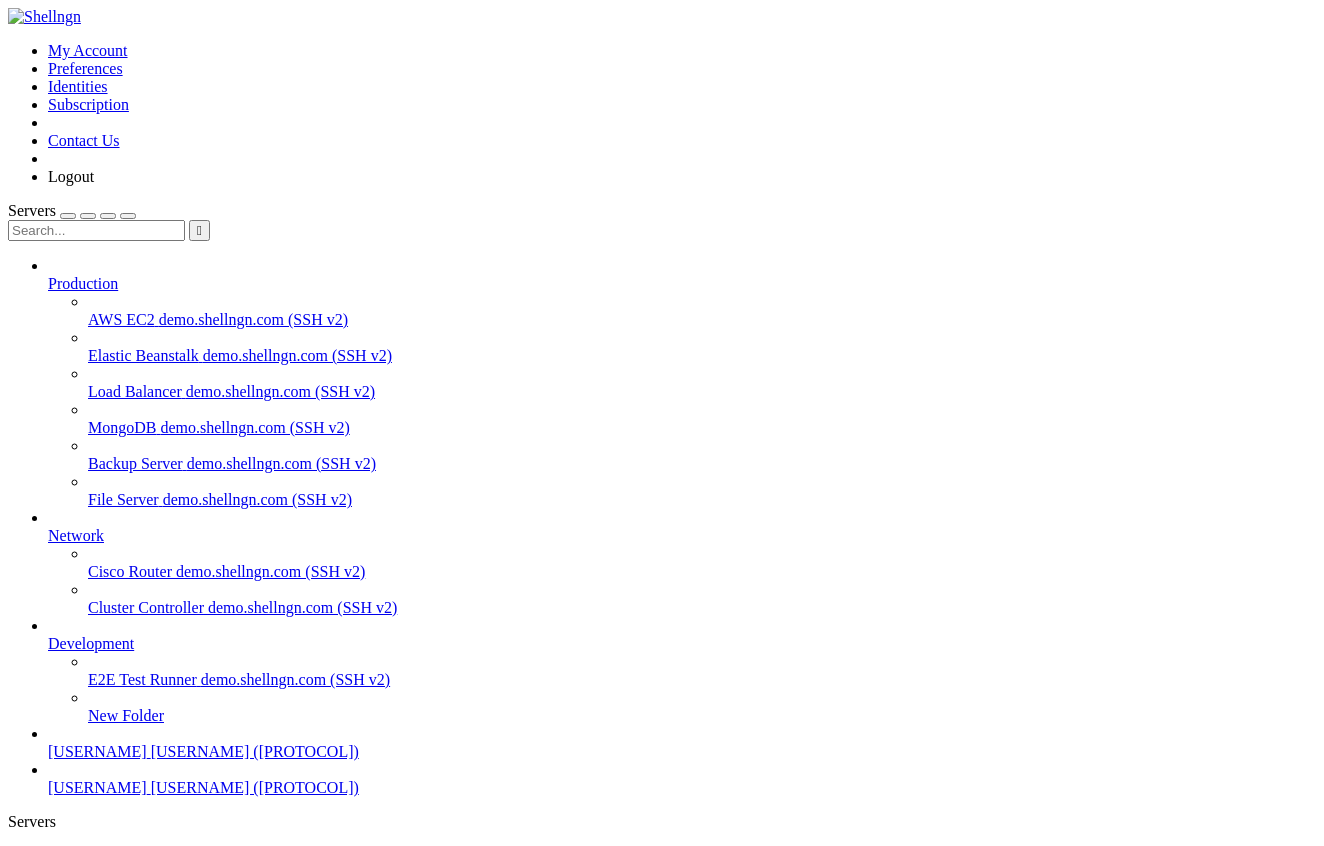 click at bounding box center (662, 220) 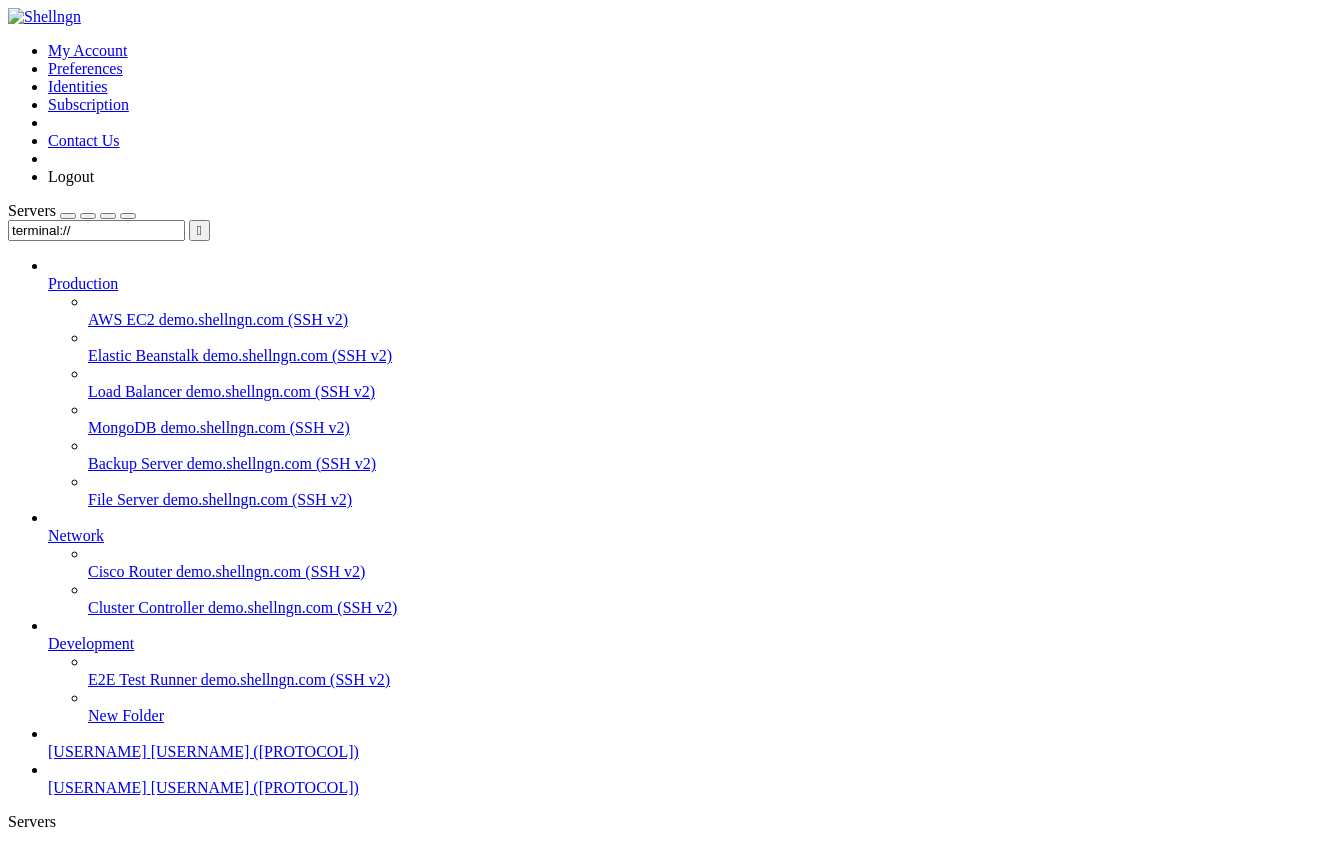 type on "terminal://" 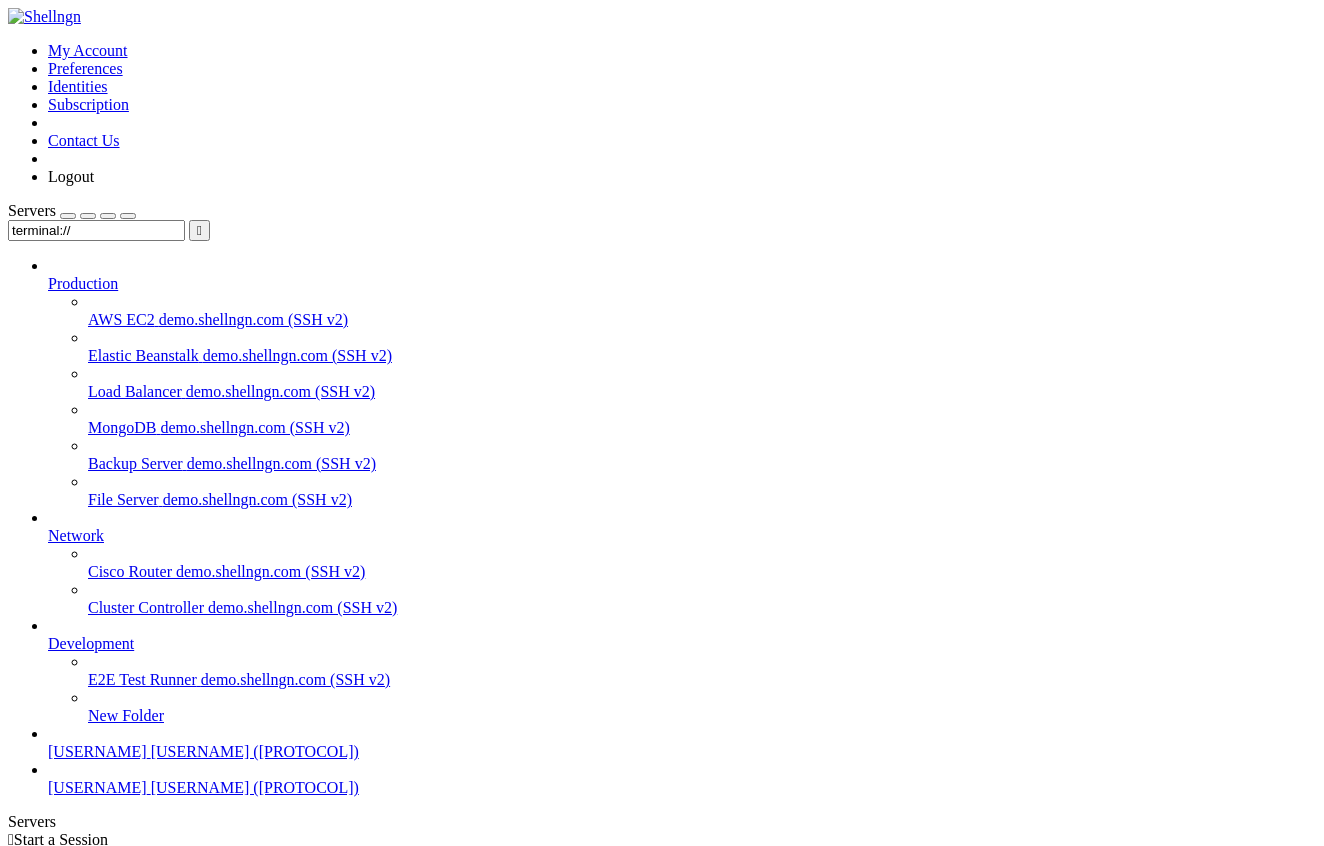 click on "Add Server" at bounding box center (662, 930) 